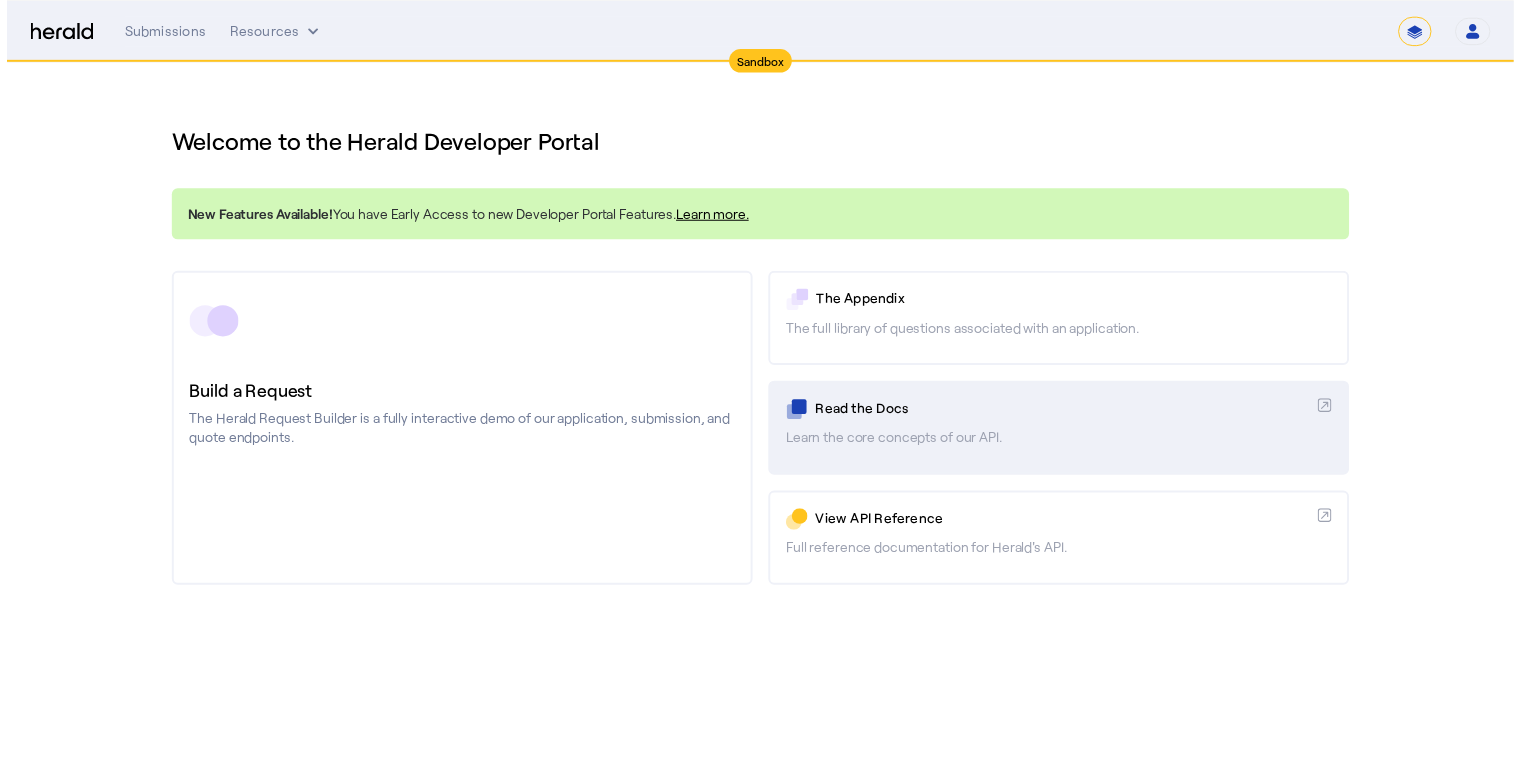 scroll, scrollTop: 0, scrollLeft: 0, axis: both 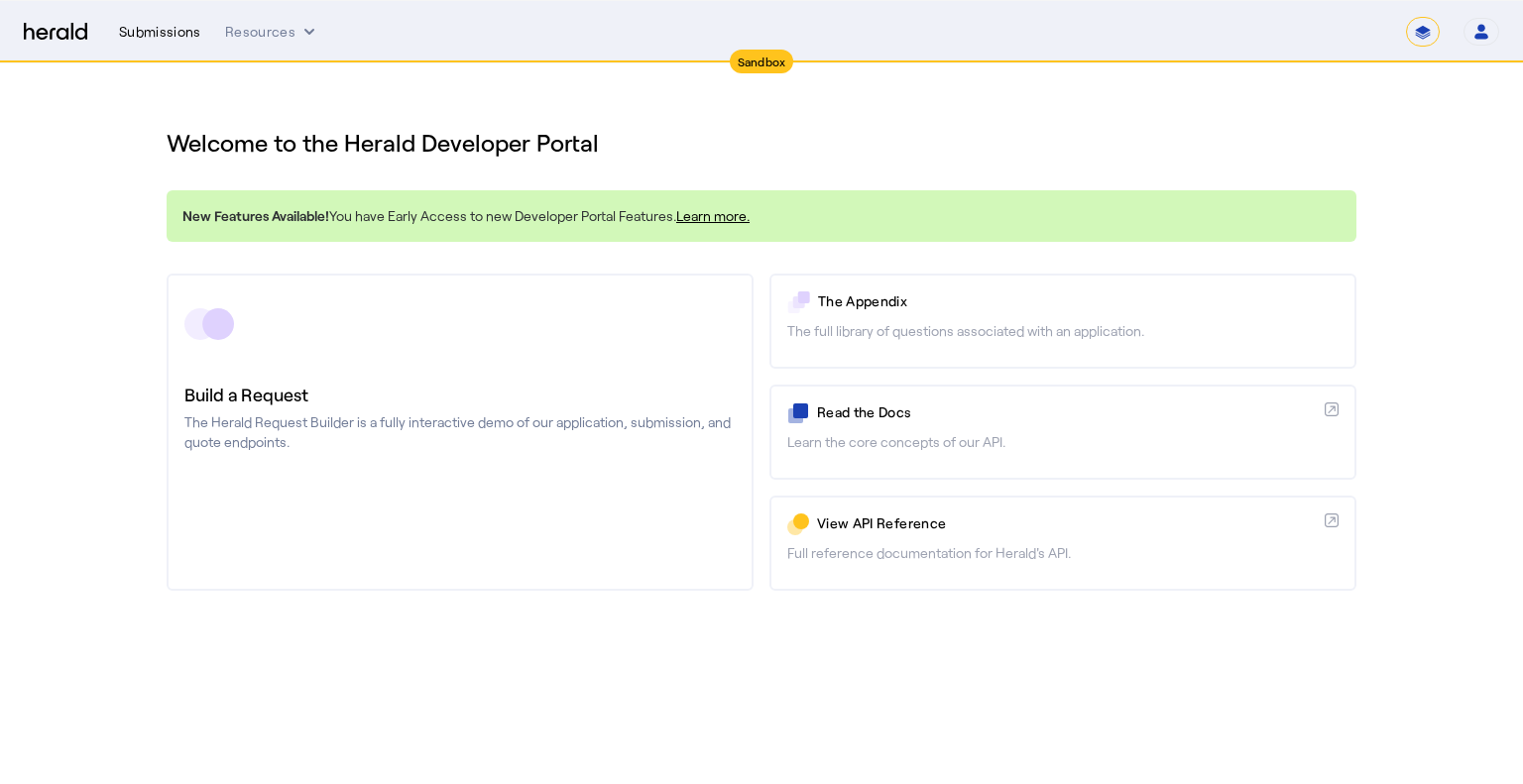click on "Submissions" at bounding box center [160, 32] 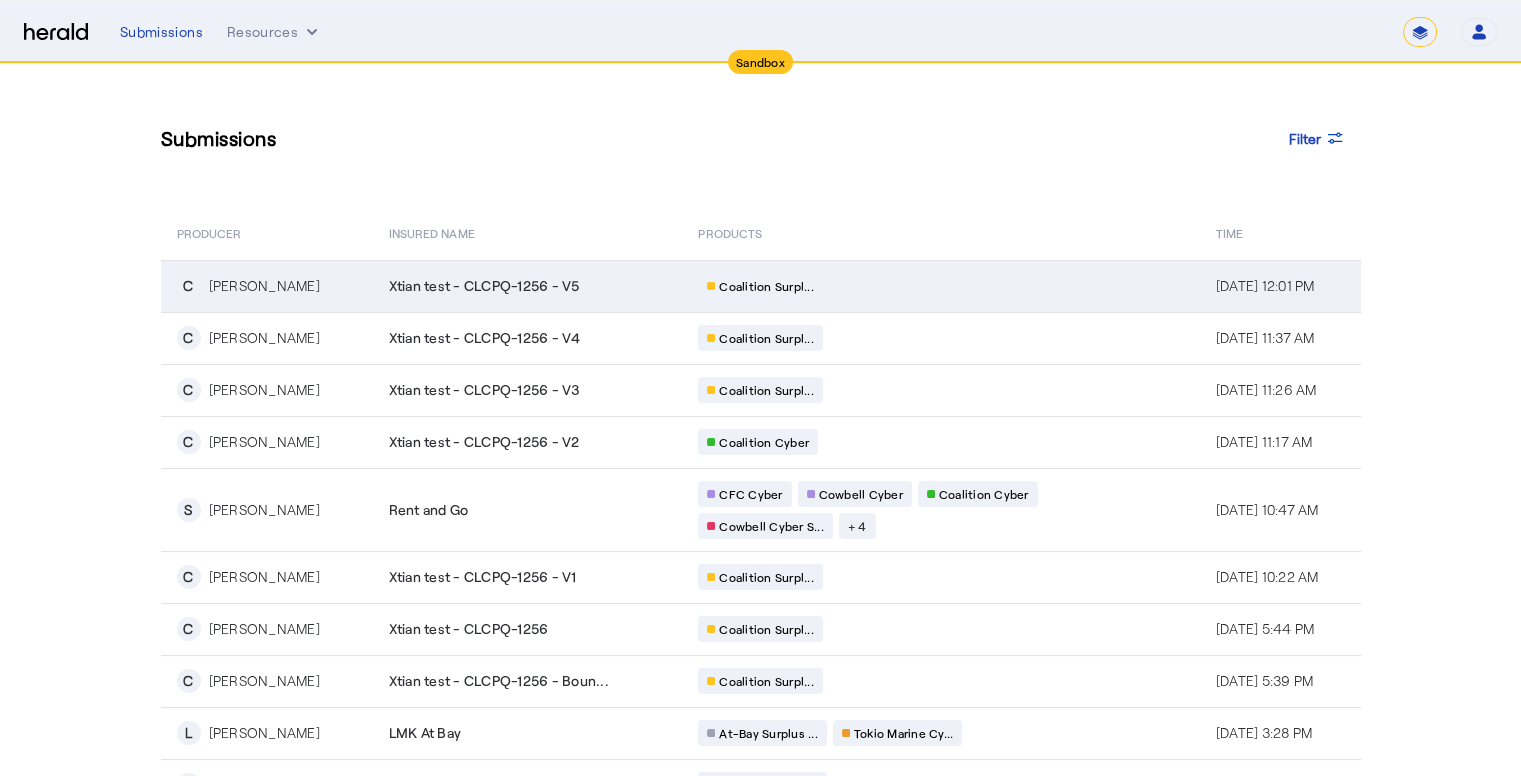 click on "C   [PERSON_NAME]" at bounding box center [271, 286] 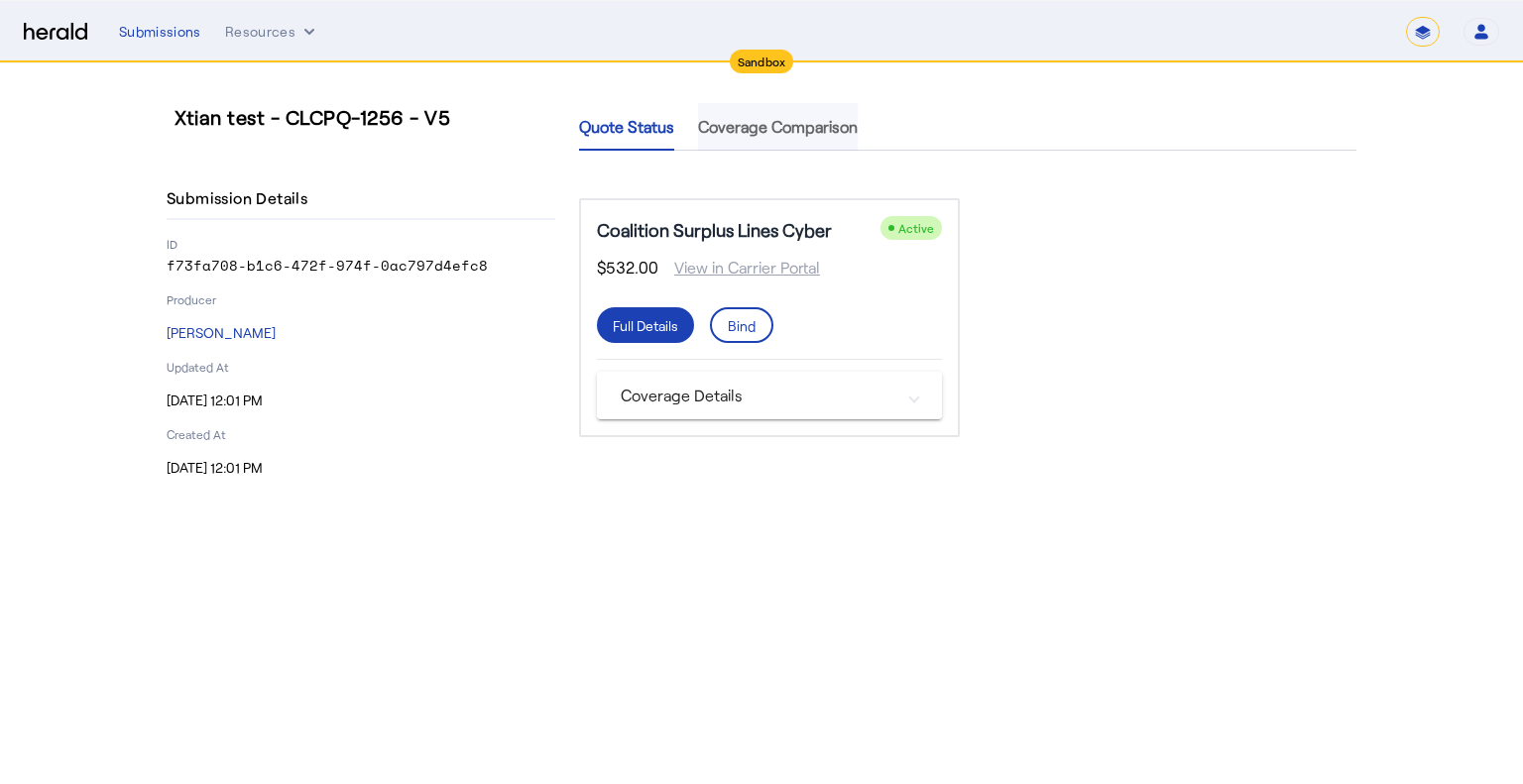 click on "Coverage Comparison" at bounding box center (777, 127) 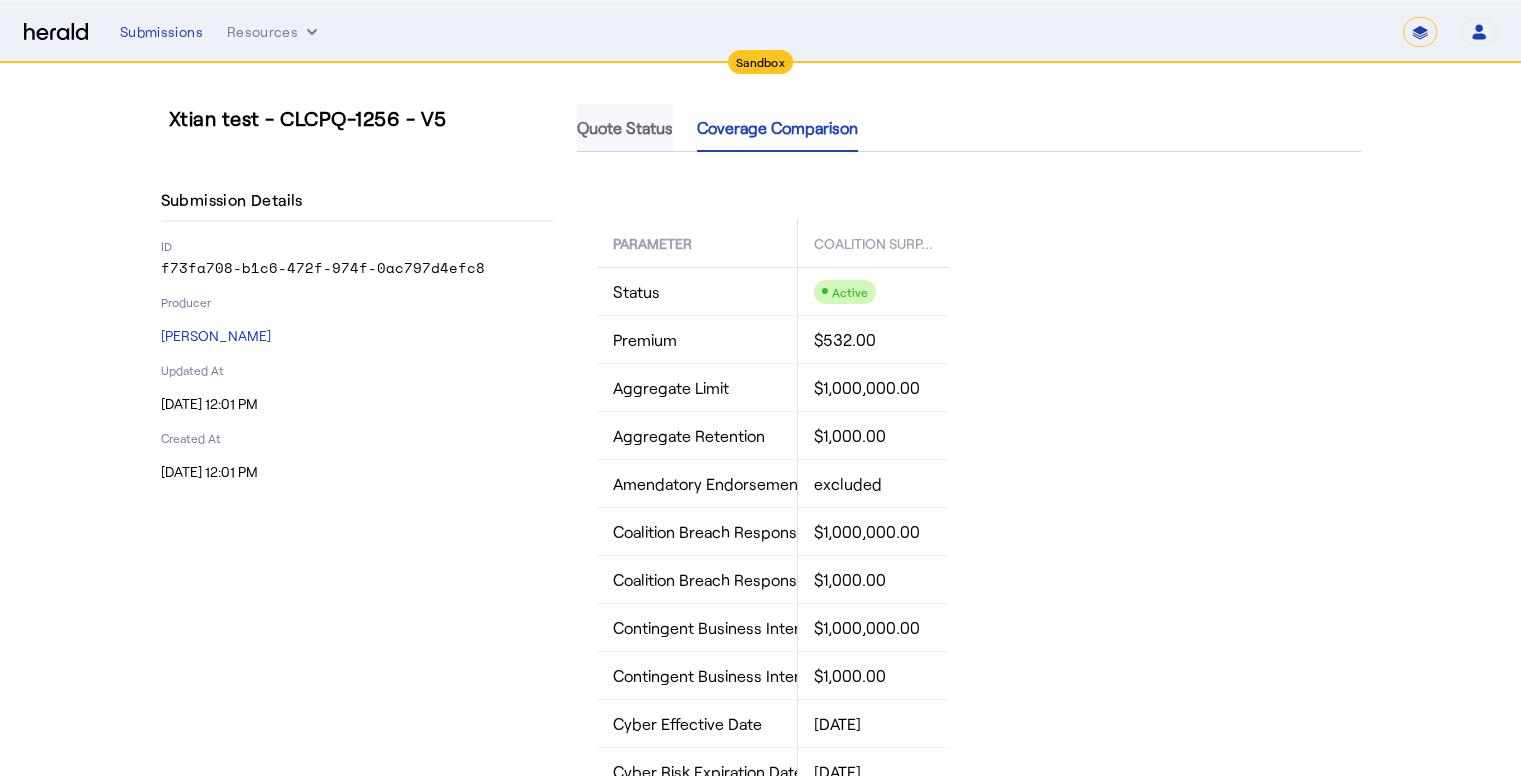 click on "Quote Status" at bounding box center (625, 128) 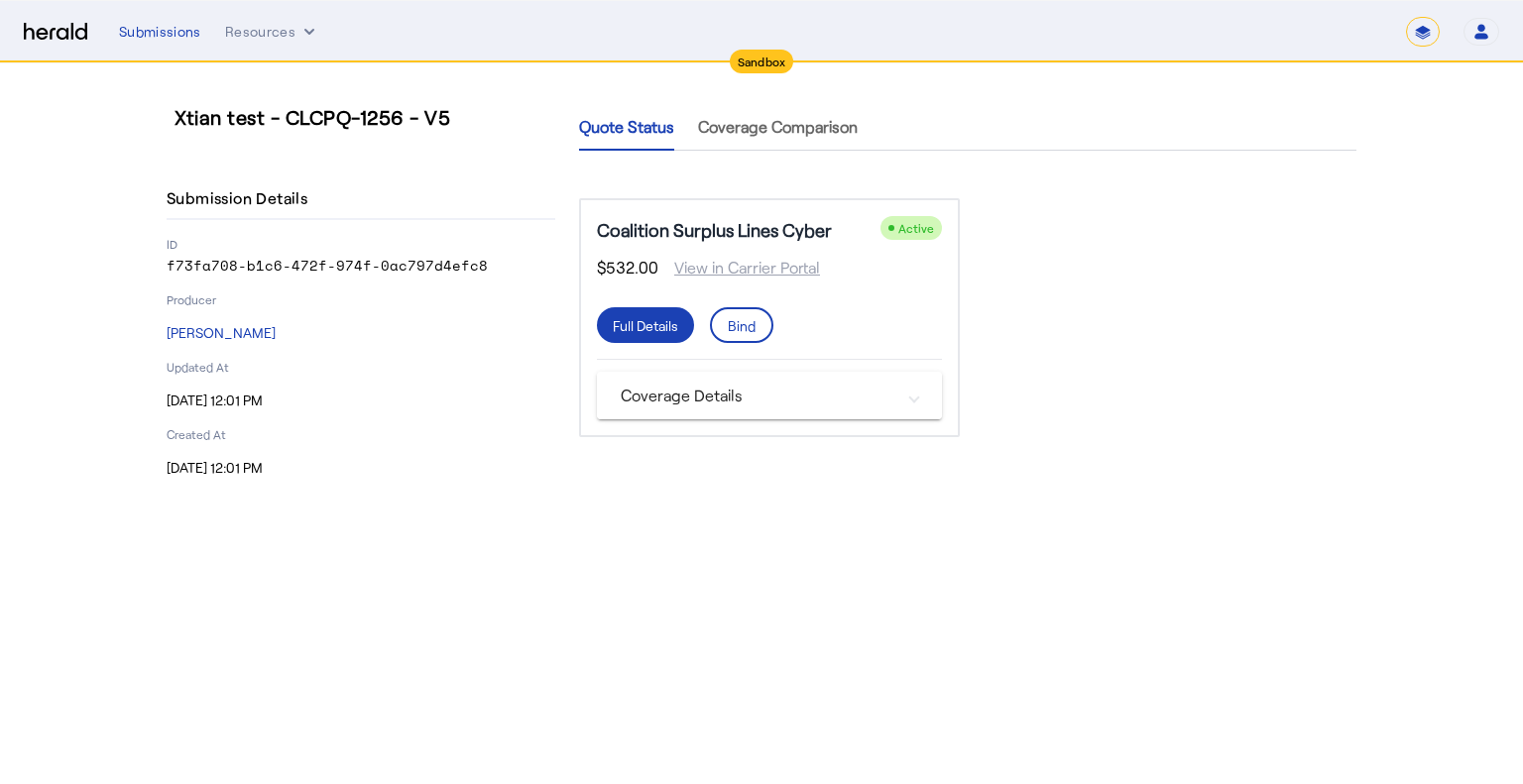 click on "Coverage Details" at bounding box center [758, 395] 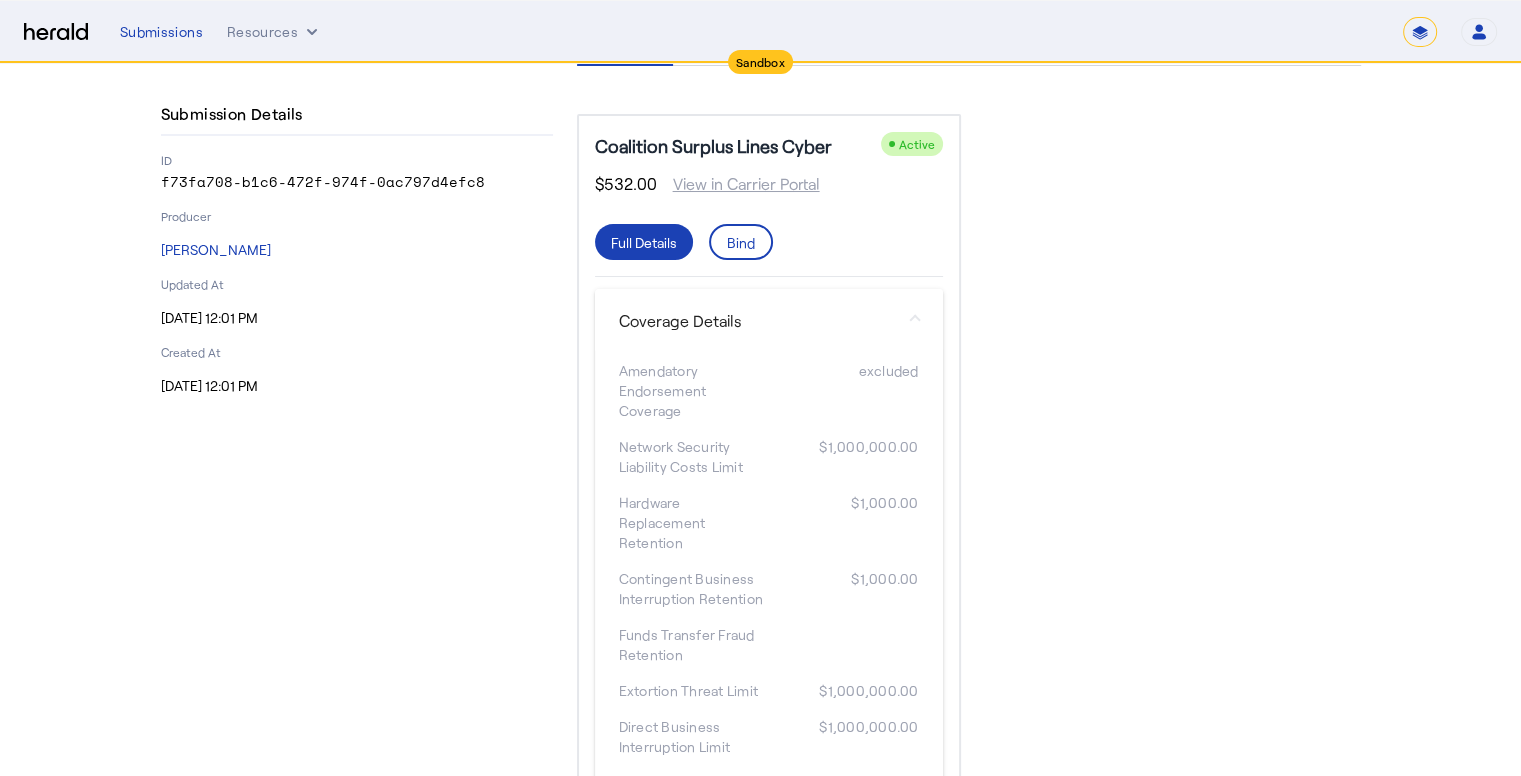 scroll, scrollTop: 0, scrollLeft: 0, axis: both 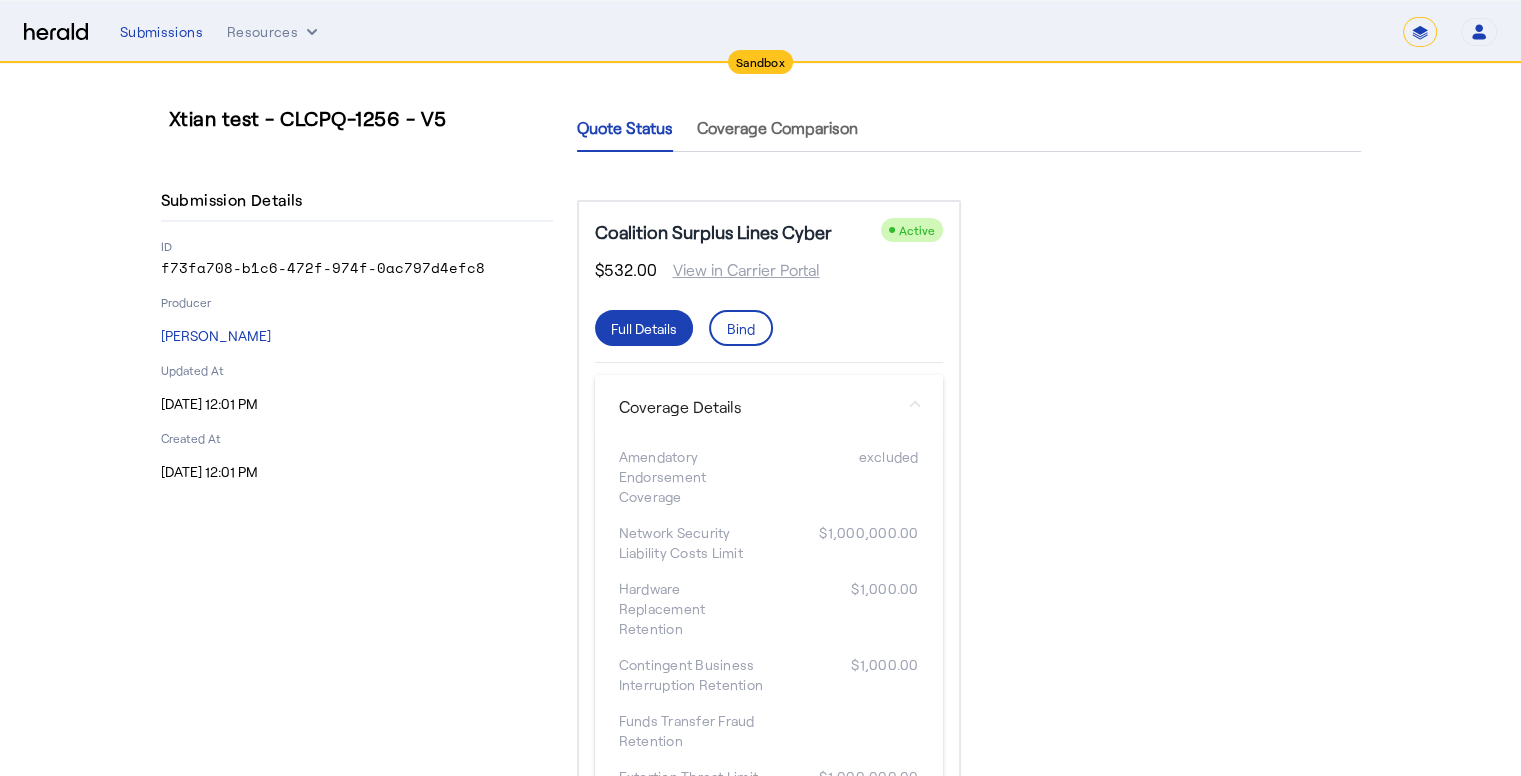 click on "Coverage Details" at bounding box center [757, 407] 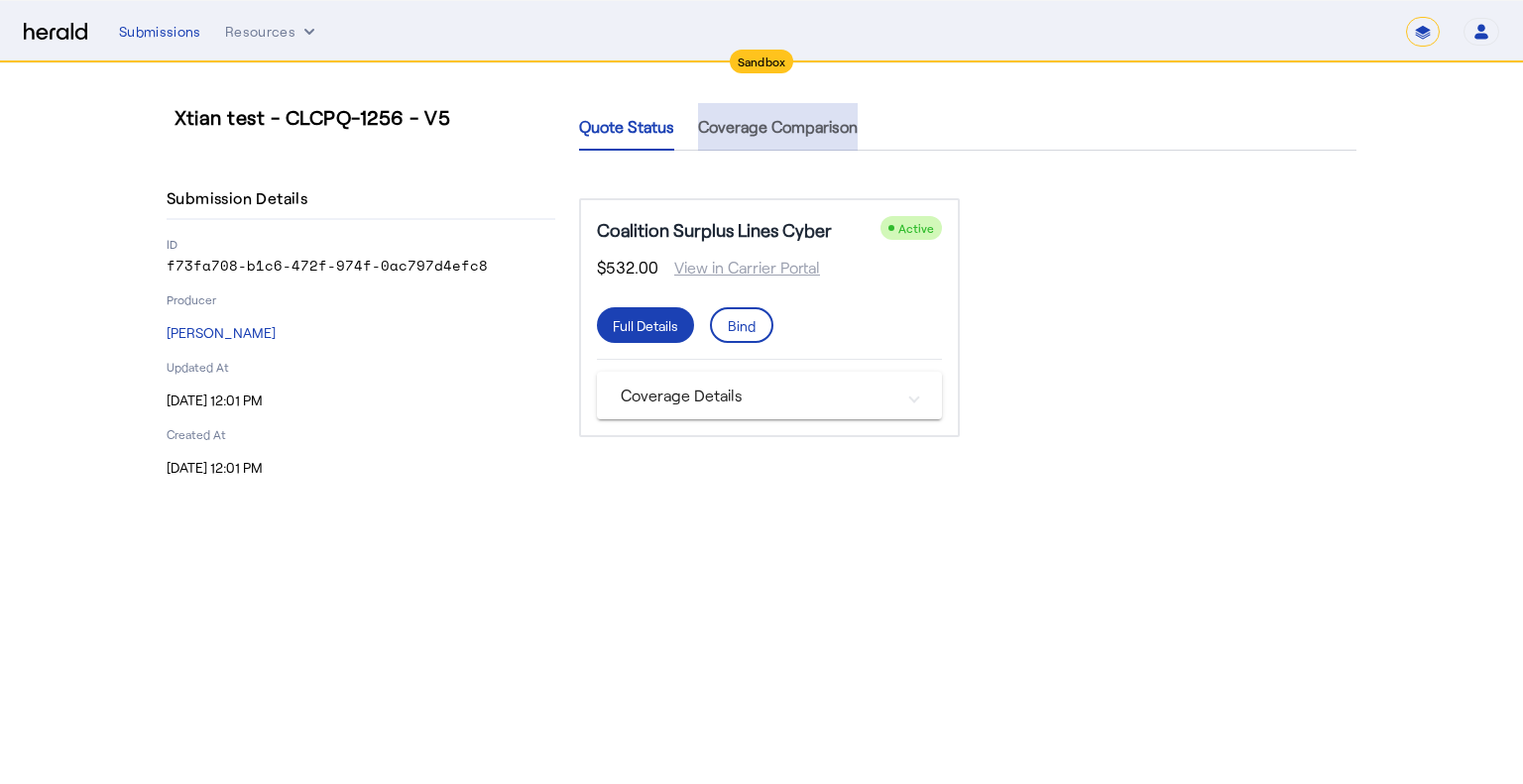 click on "Coverage Comparison" at bounding box center [777, 127] 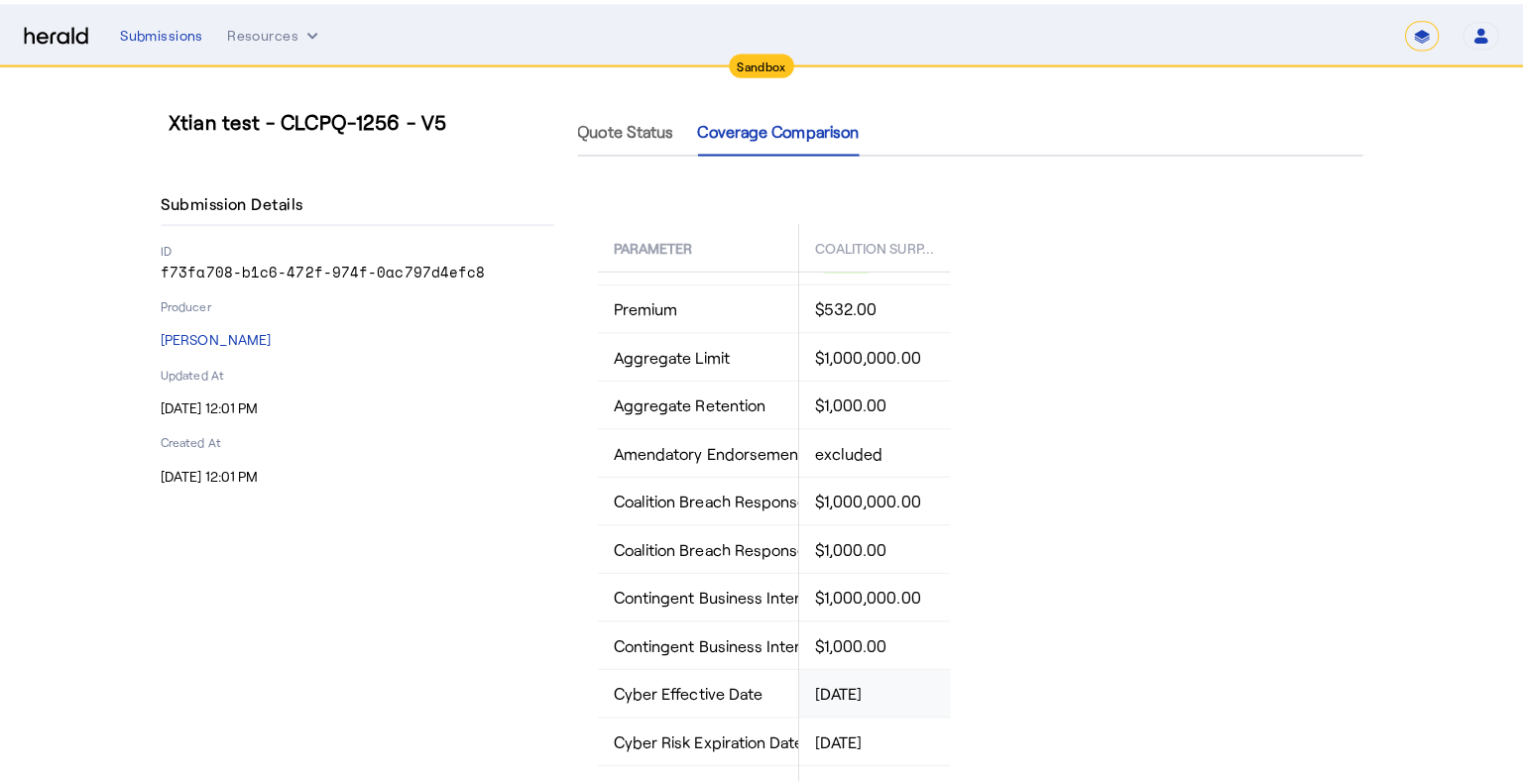scroll, scrollTop: 0, scrollLeft: 0, axis: both 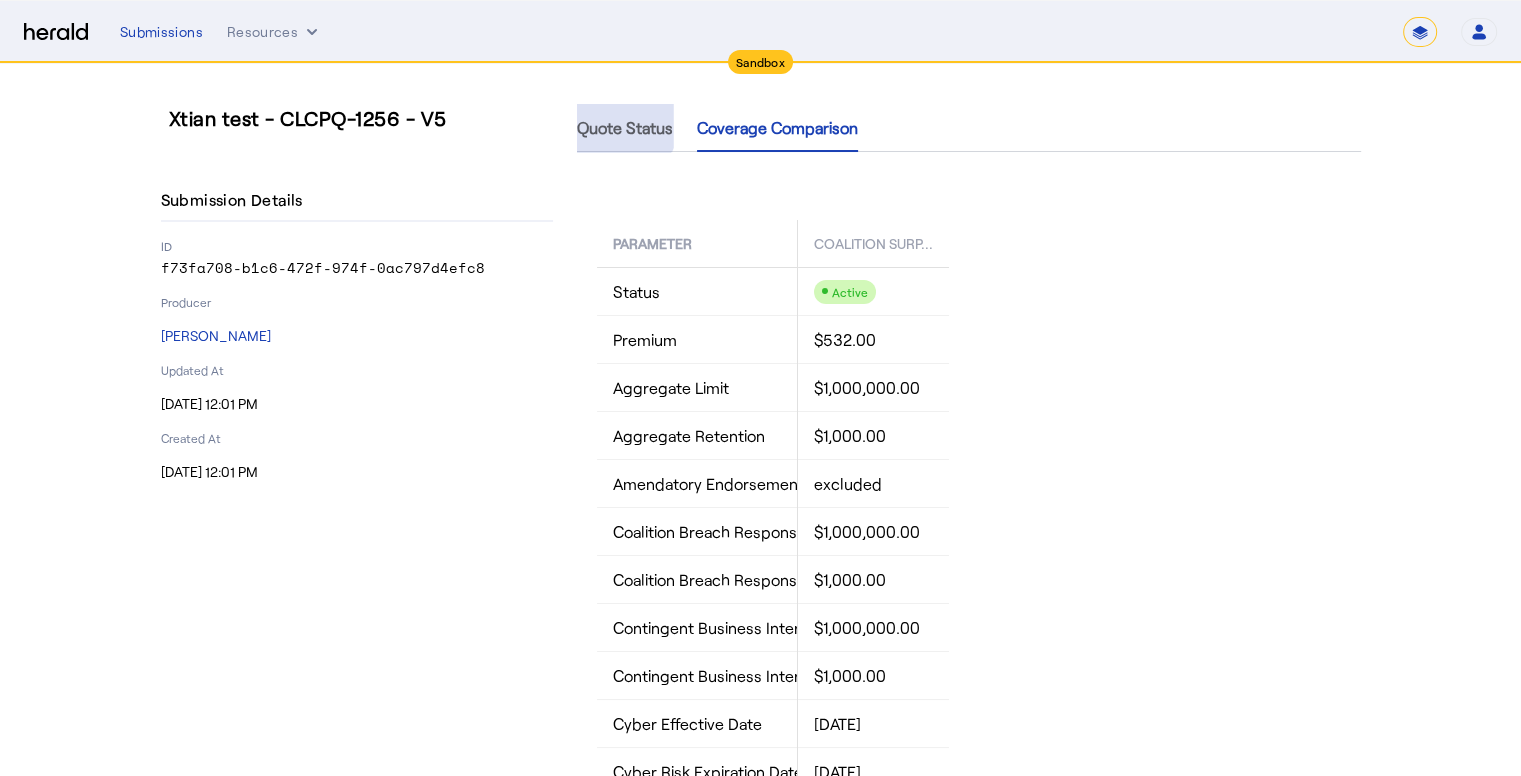 click on "Quote Status" at bounding box center (625, 128) 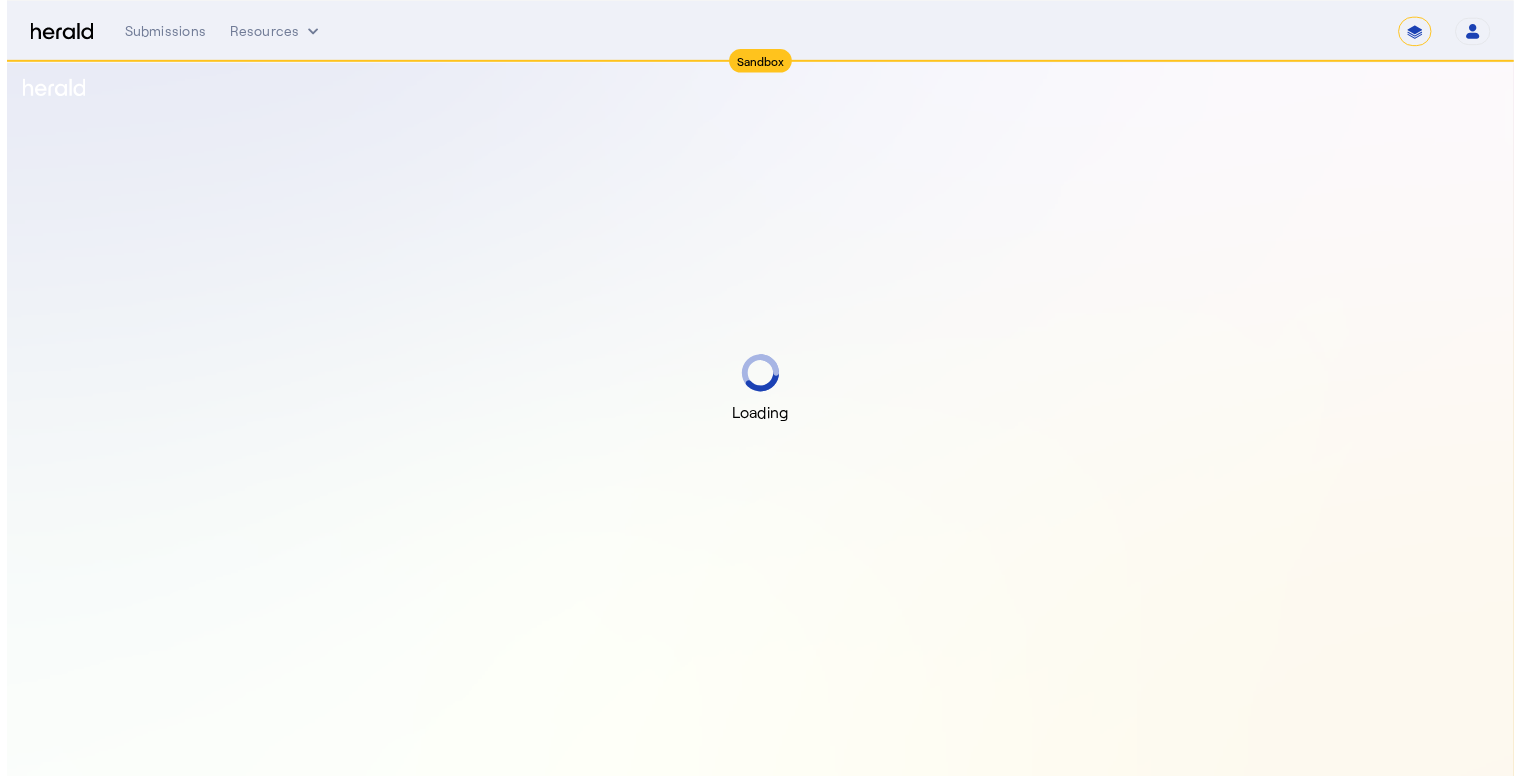 scroll, scrollTop: 0, scrollLeft: 0, axis: both 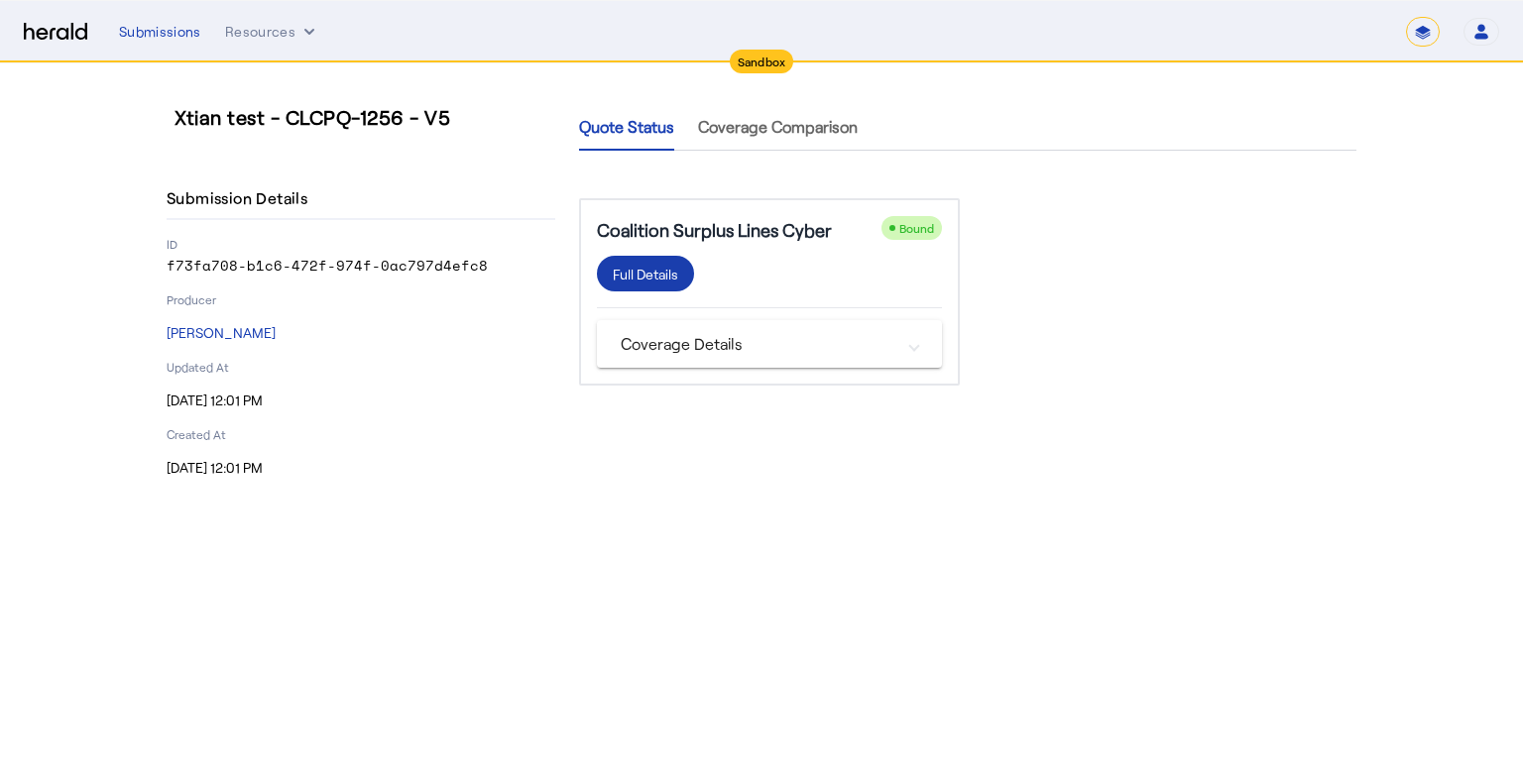 click on "Full Details" at bounding box center [645, 274] 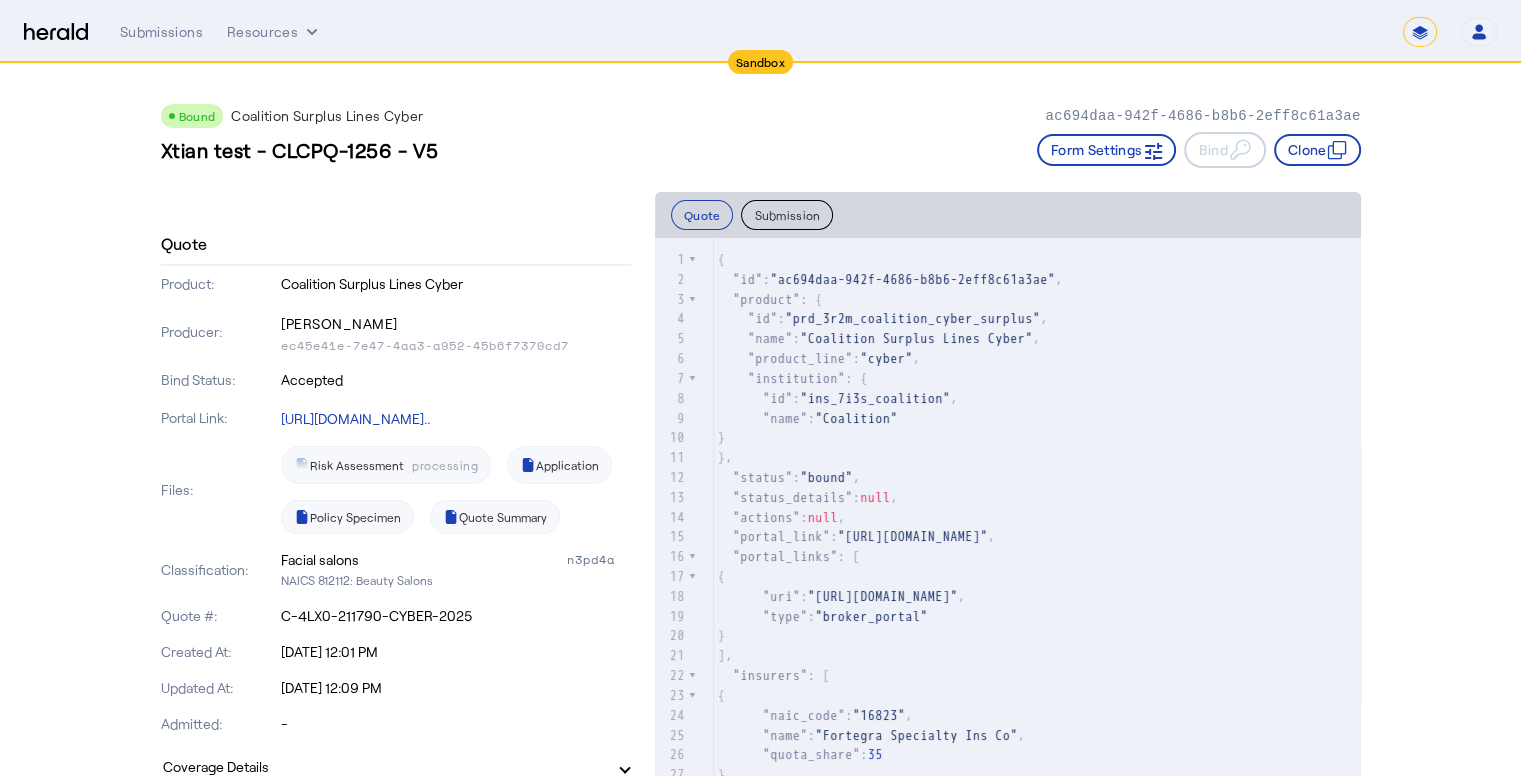scroll, scrollTop: 73, scrollLeft: 0, axis: vertical 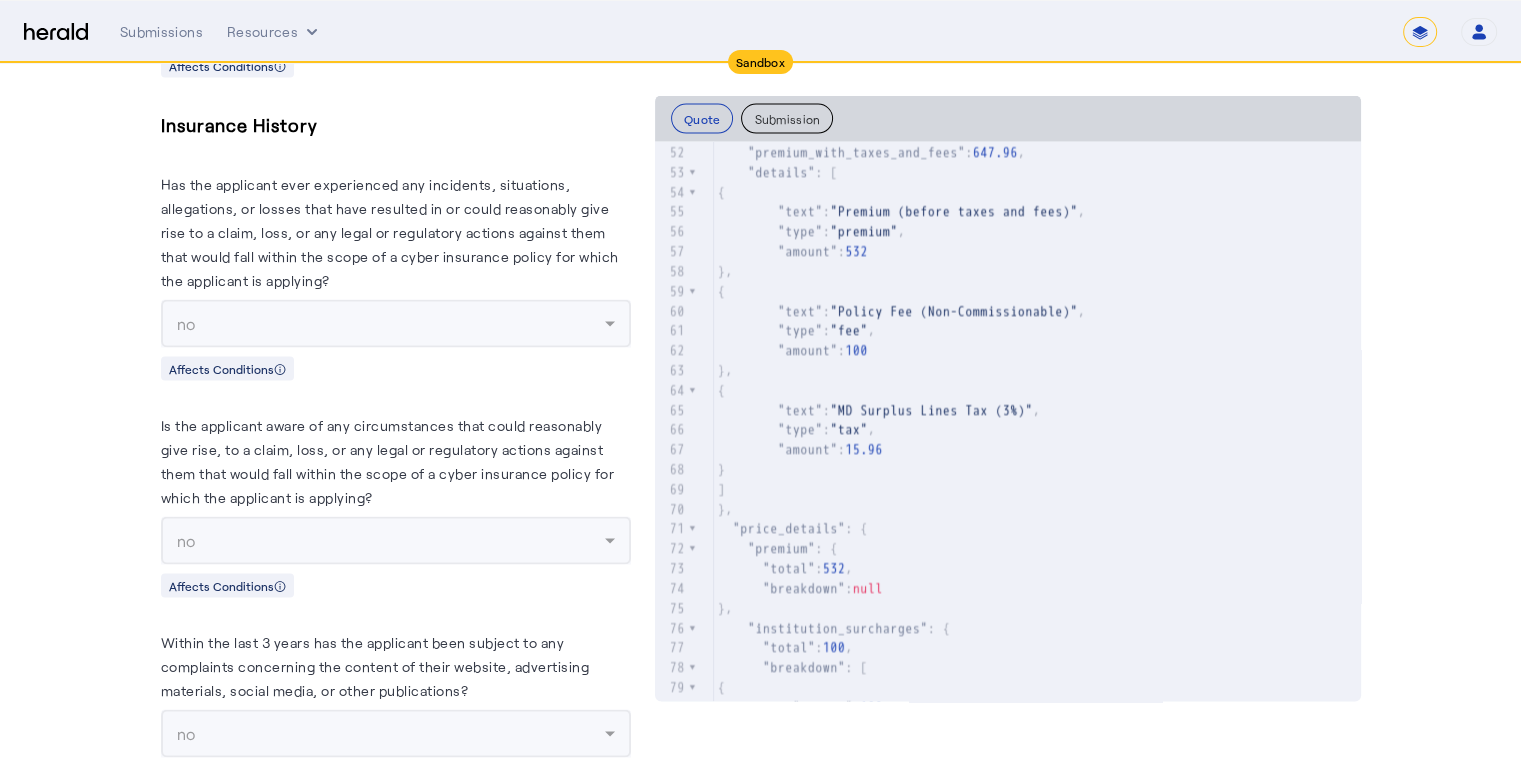 click on ""type" :  "fee" ," 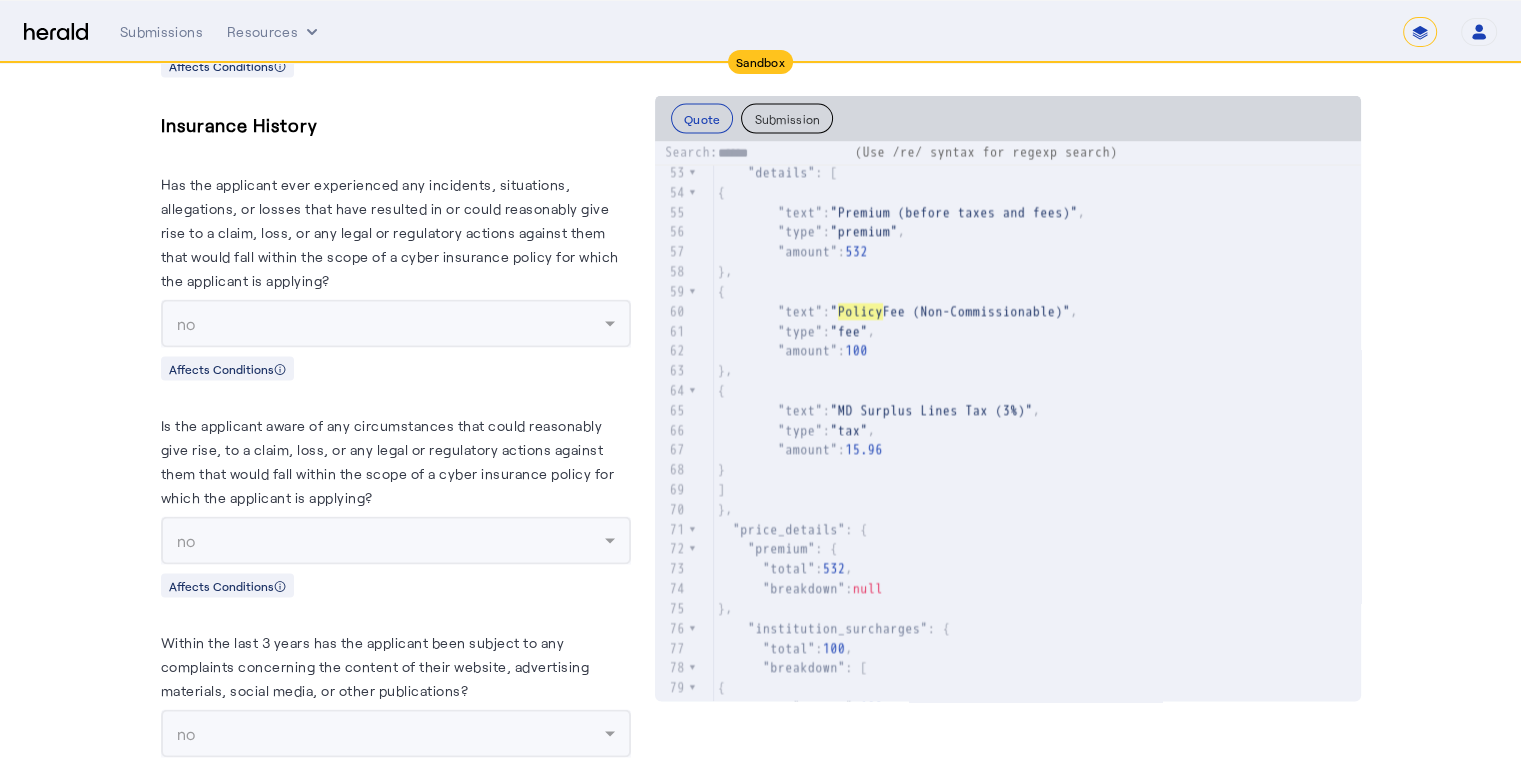 scroll, scrollTop: 1156, scrollLeft: 0, axis: vertical 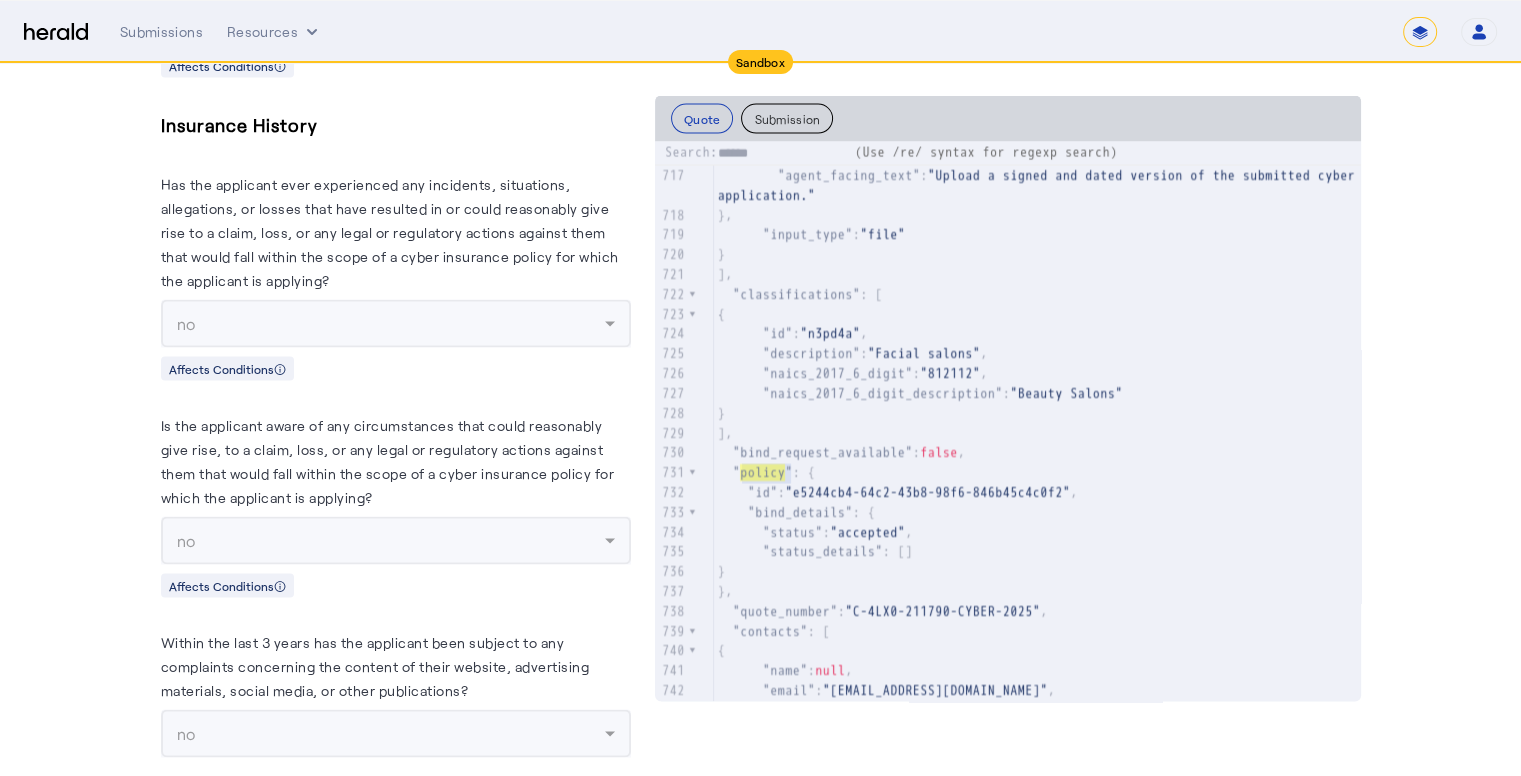 type on "******" 